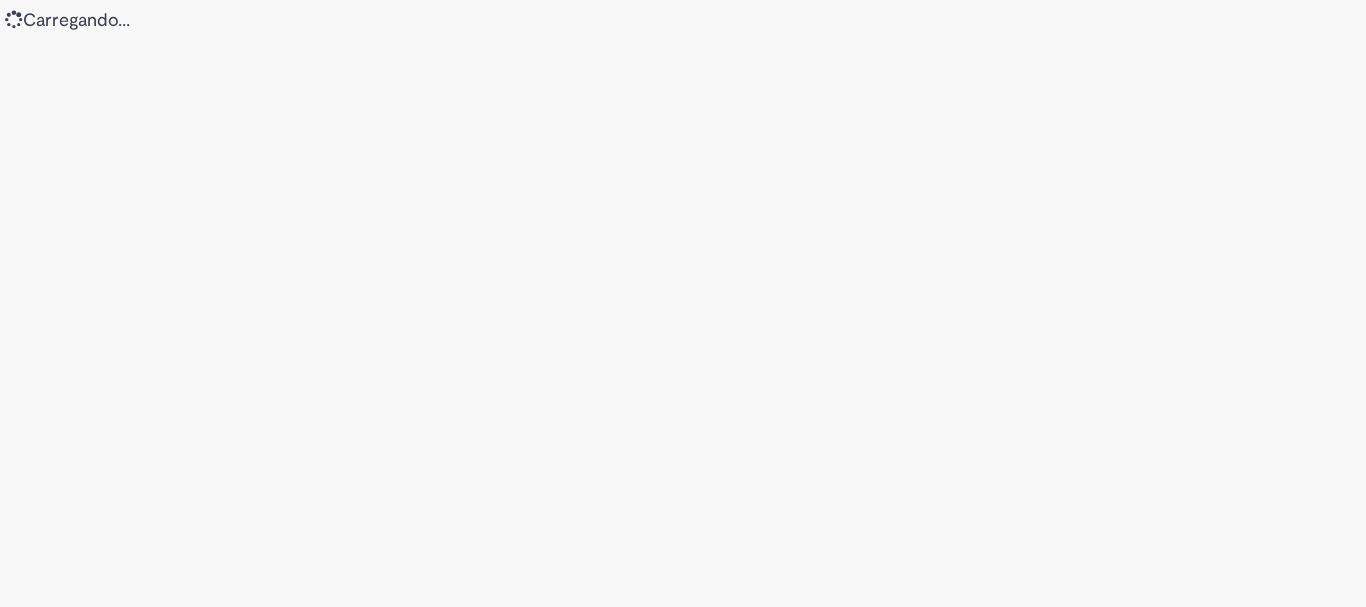 scroll, scrollTop: 0, scrollLeft: 0, axis: both 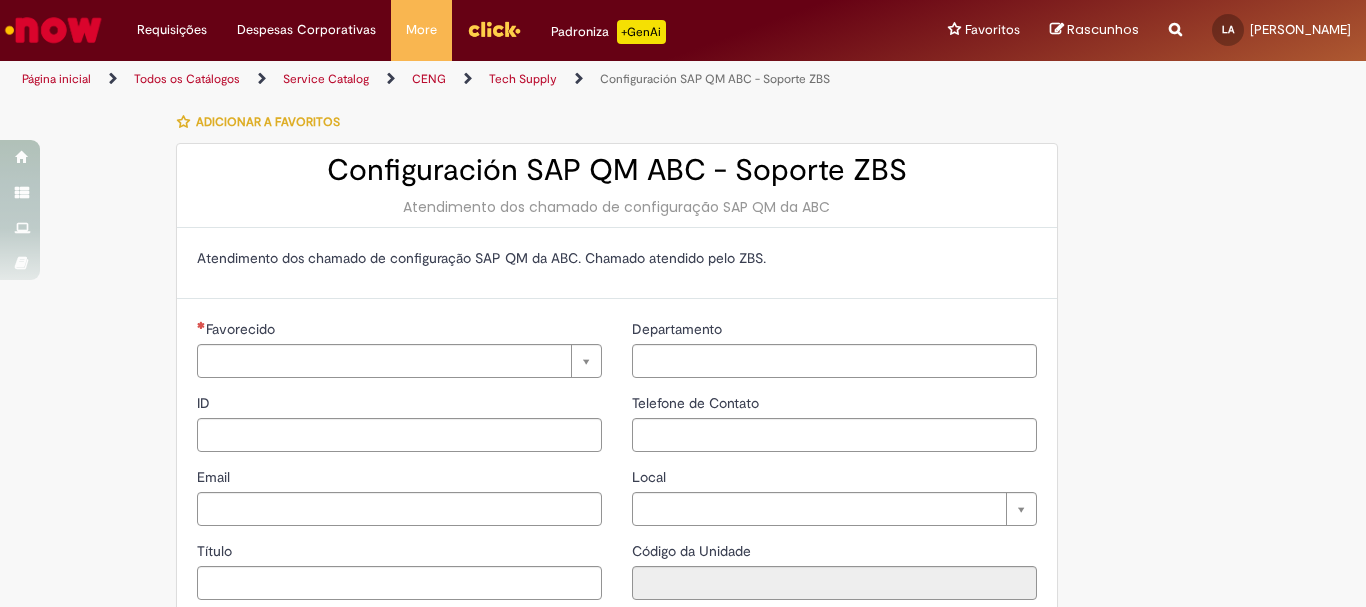 type on "********" 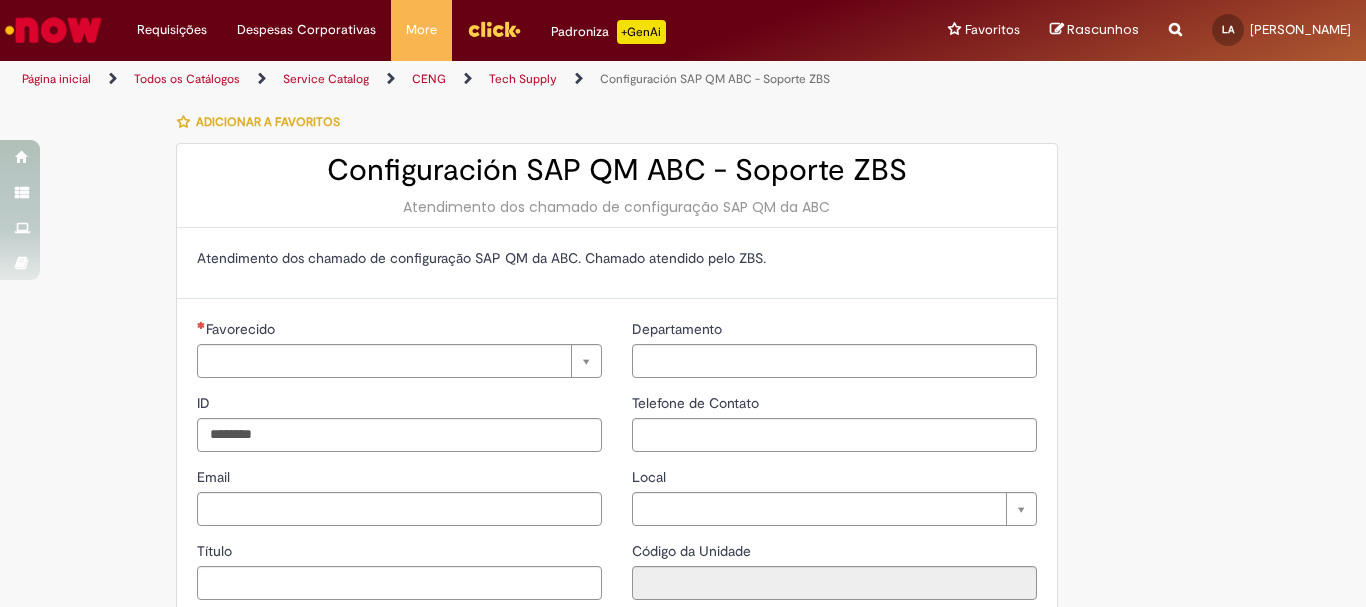 type on "**********" 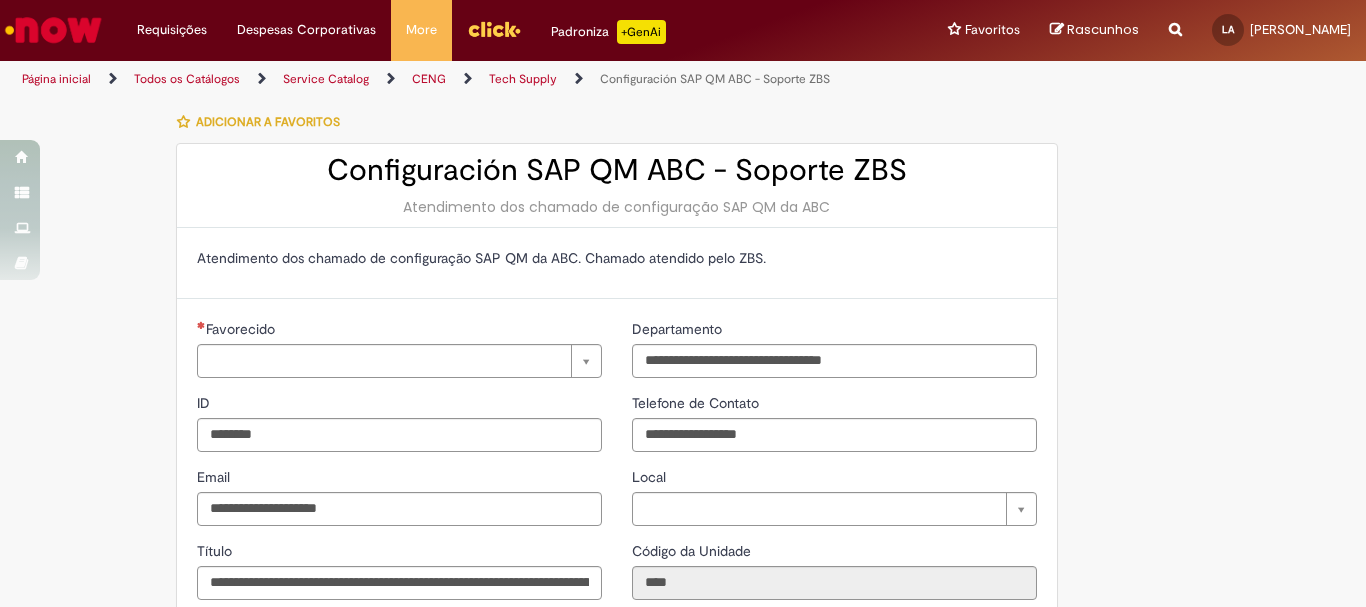 type on "**********" 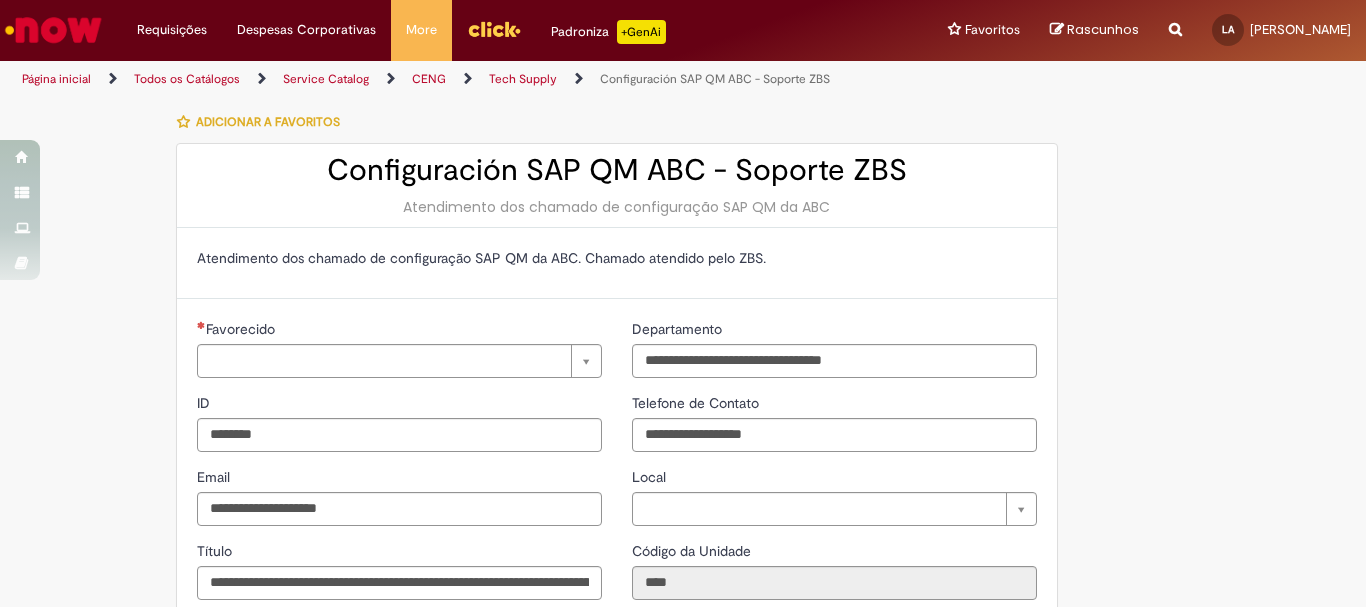 type on "**********" 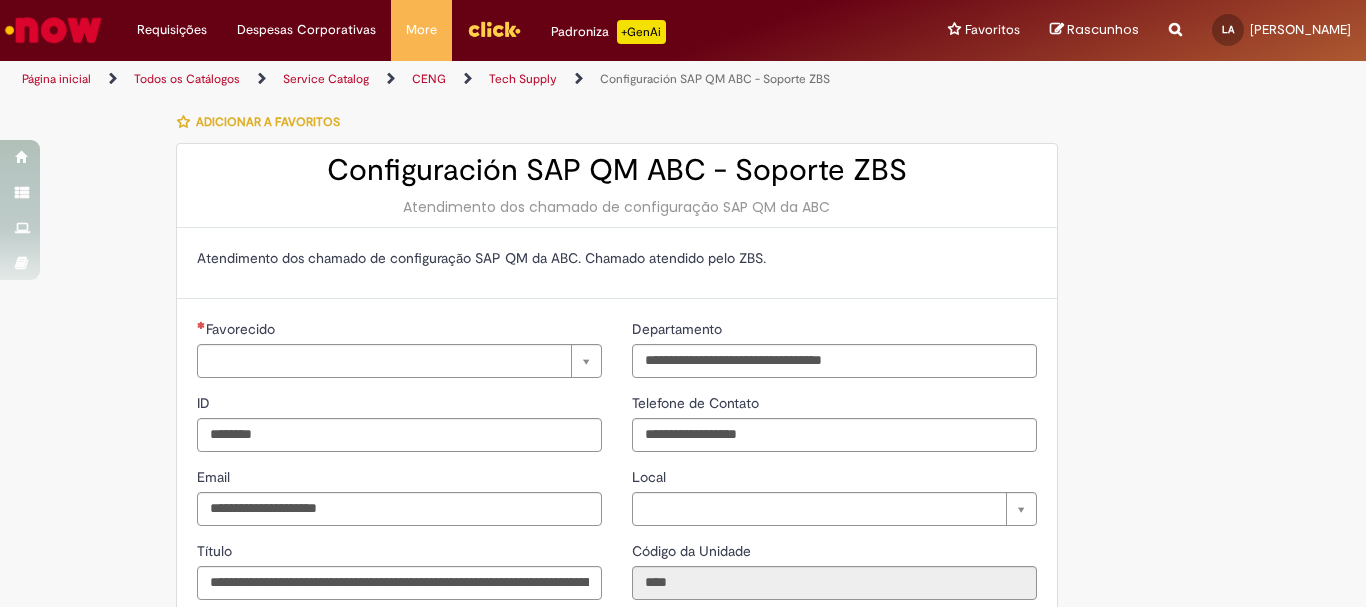 type on "**********" 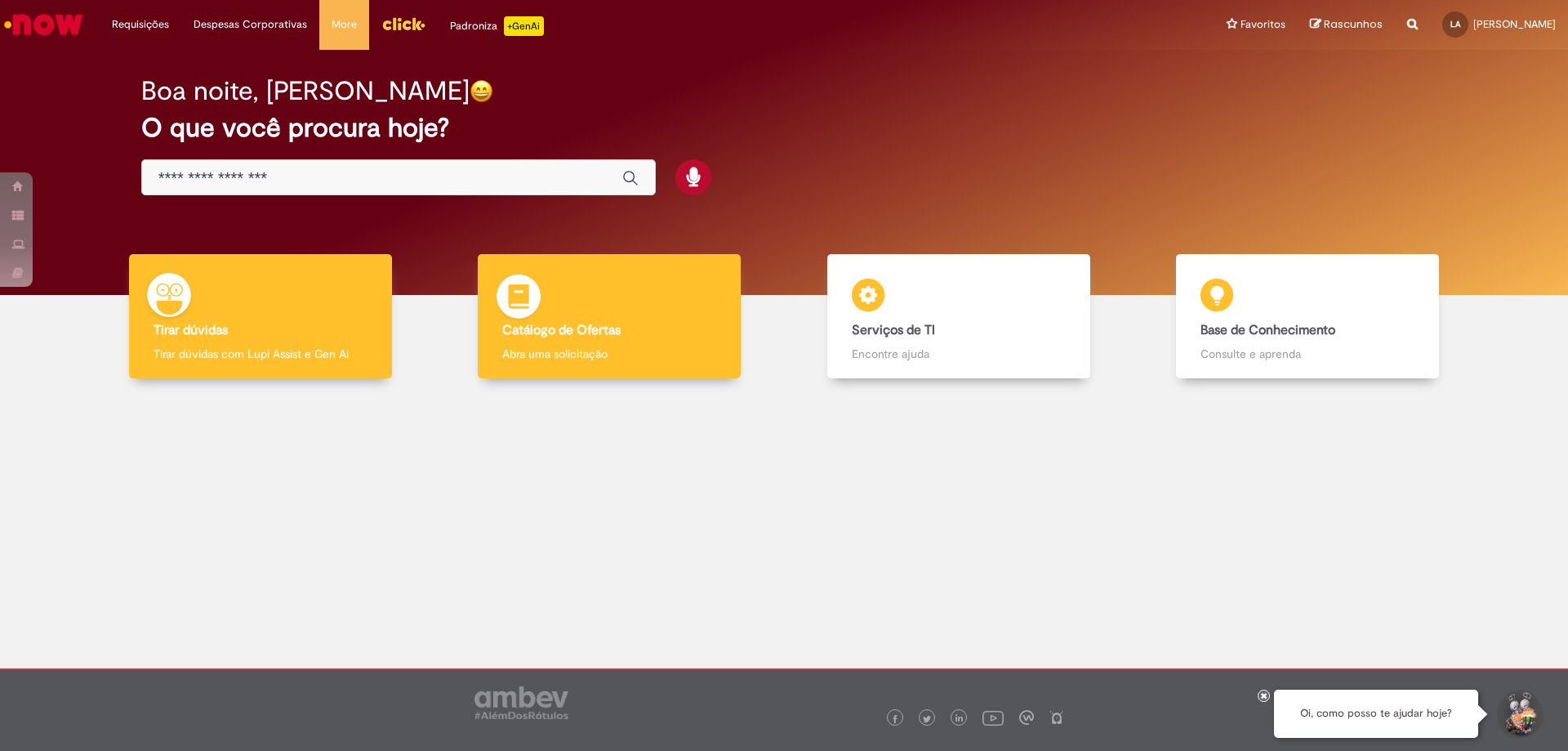 scroll, scrollTop: 0, scrollLeft: 0, axis: both 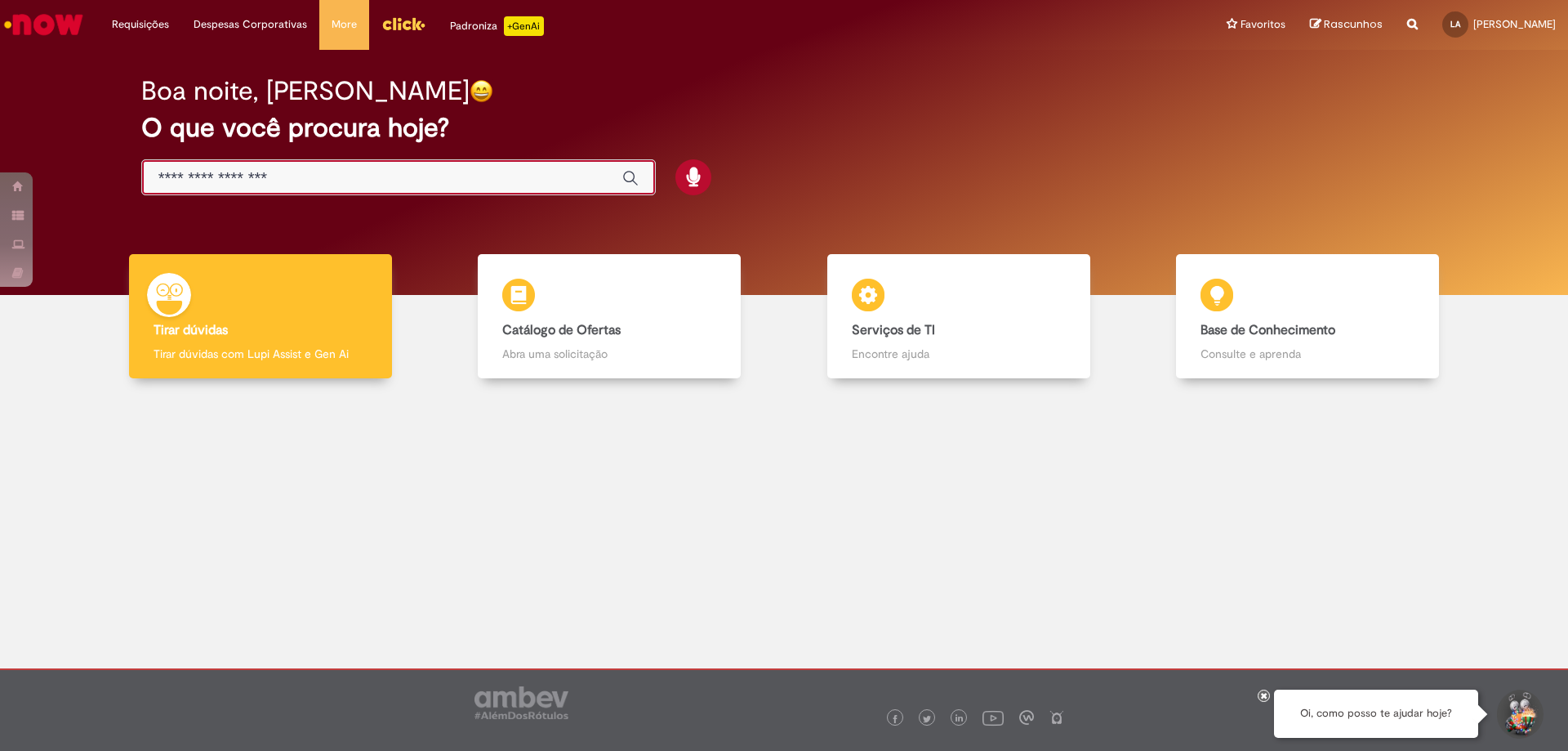click at bounding box center [382, 178] 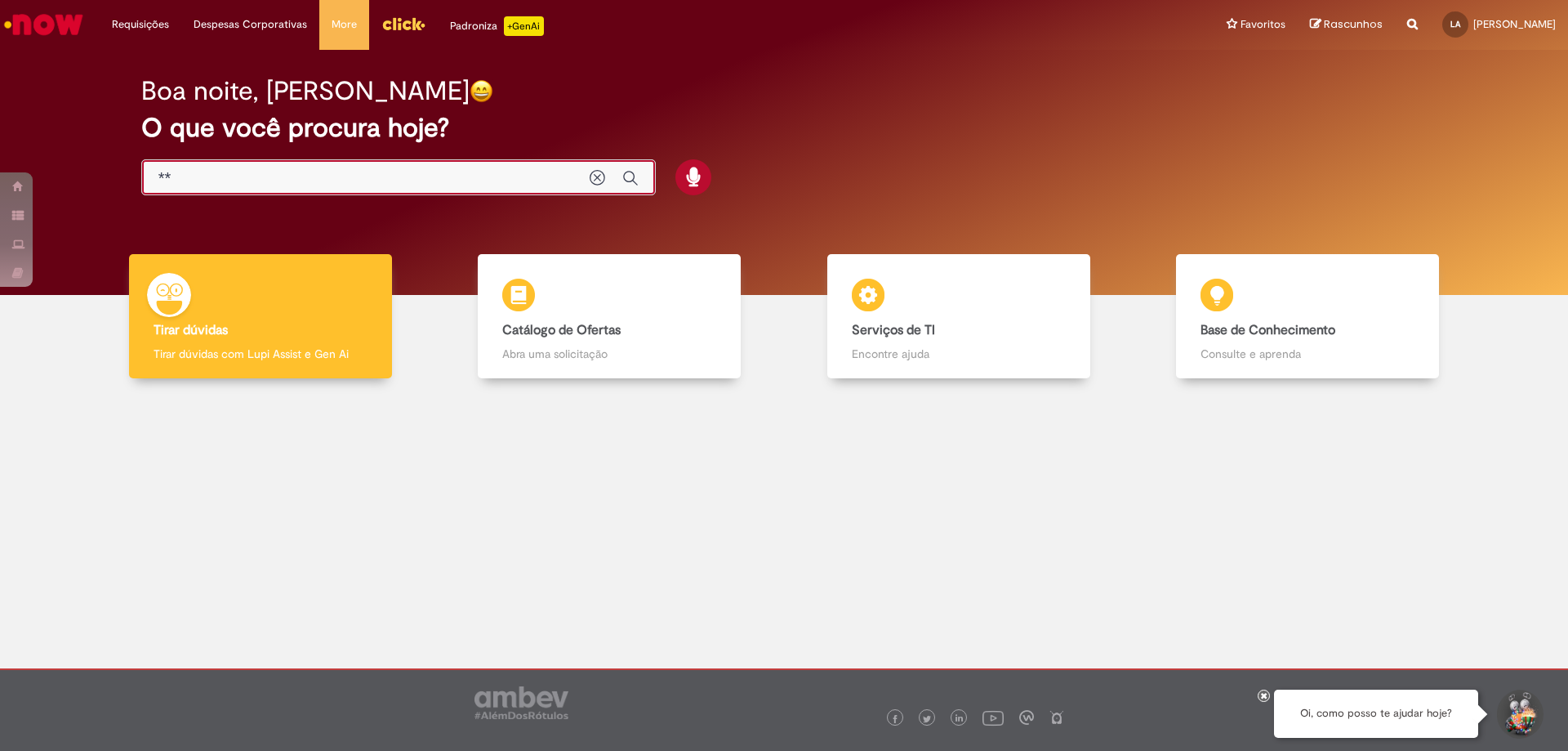 type on "***" 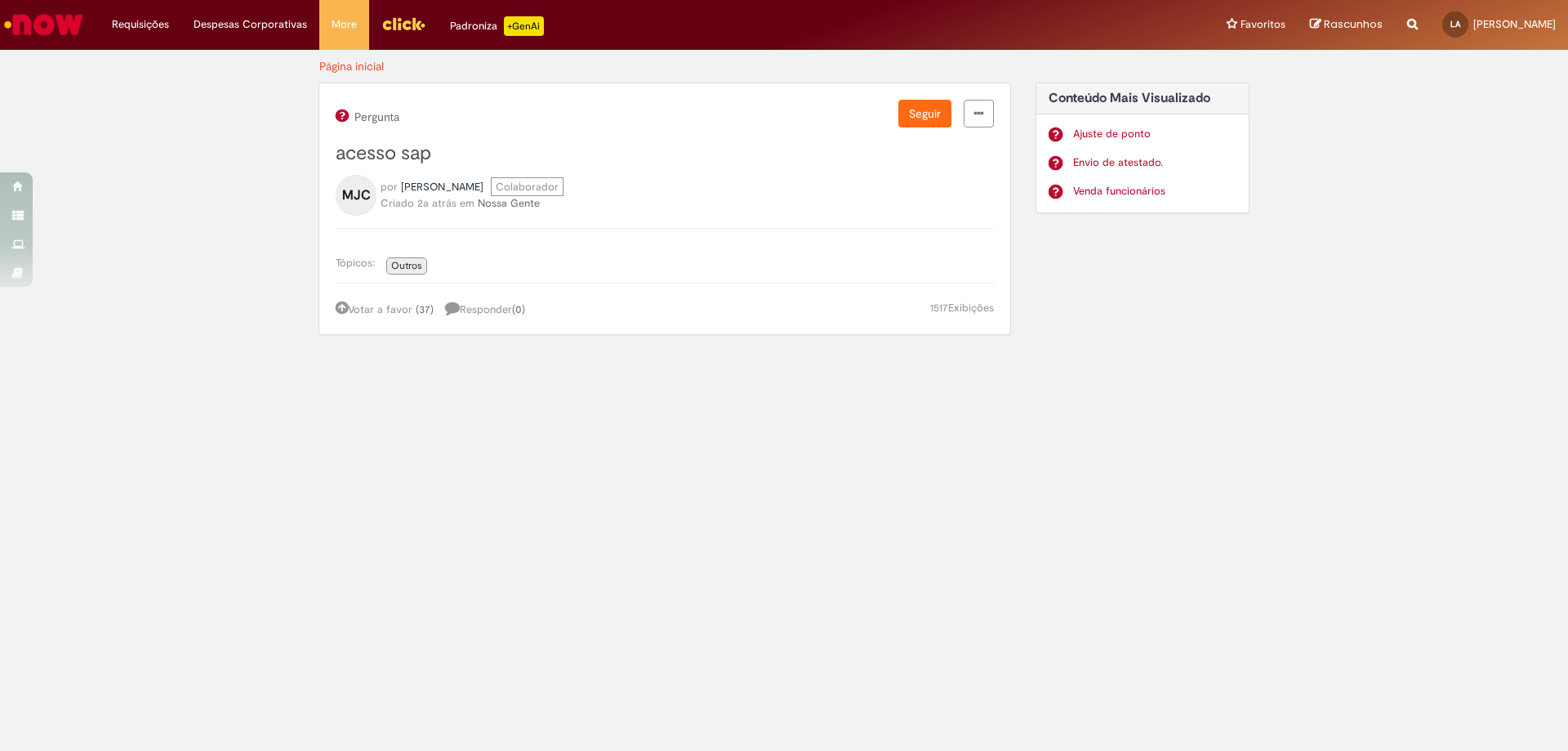 click at bounding box center (403, 24) 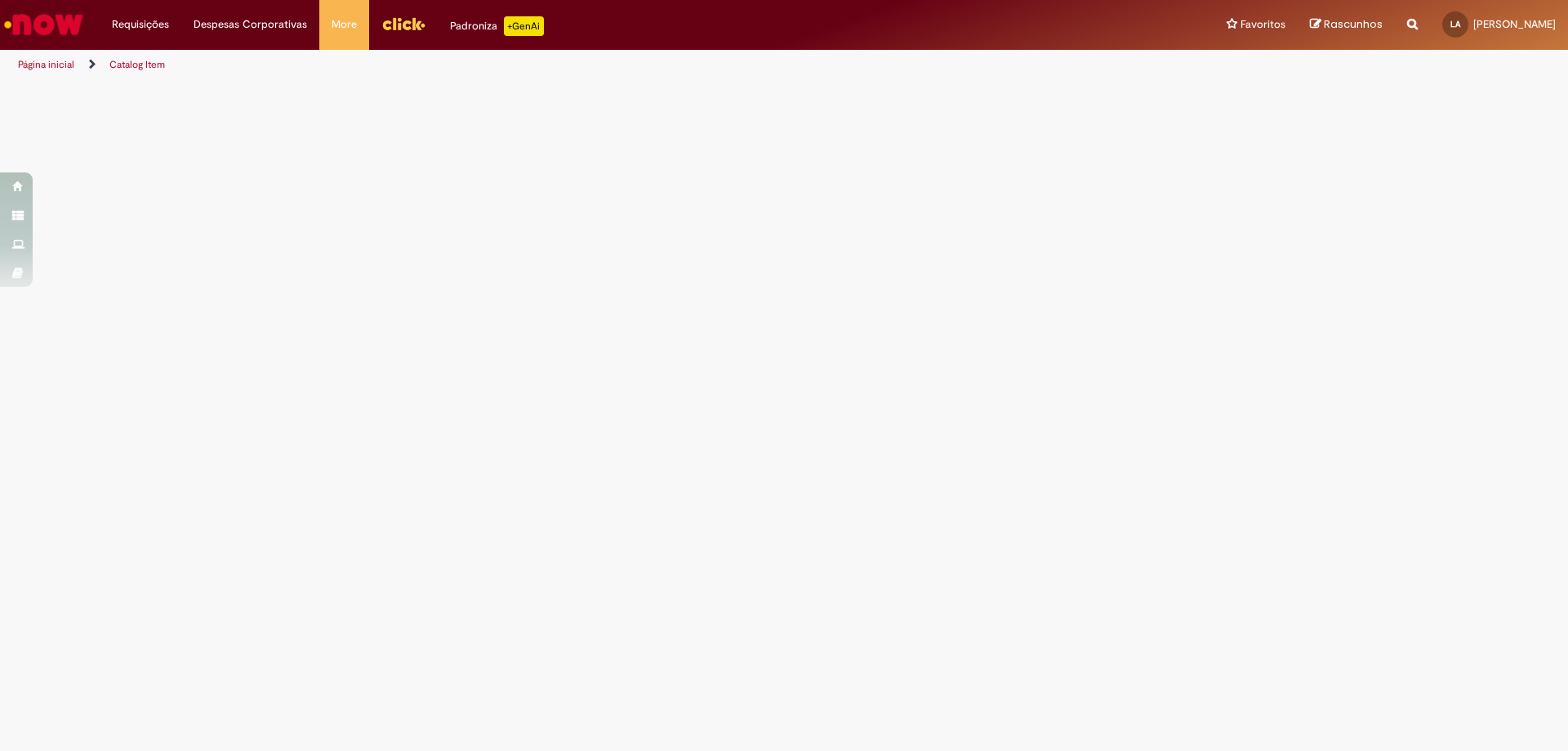 scroll, scrollTop: 0, scrollLeft: 0, axis: both 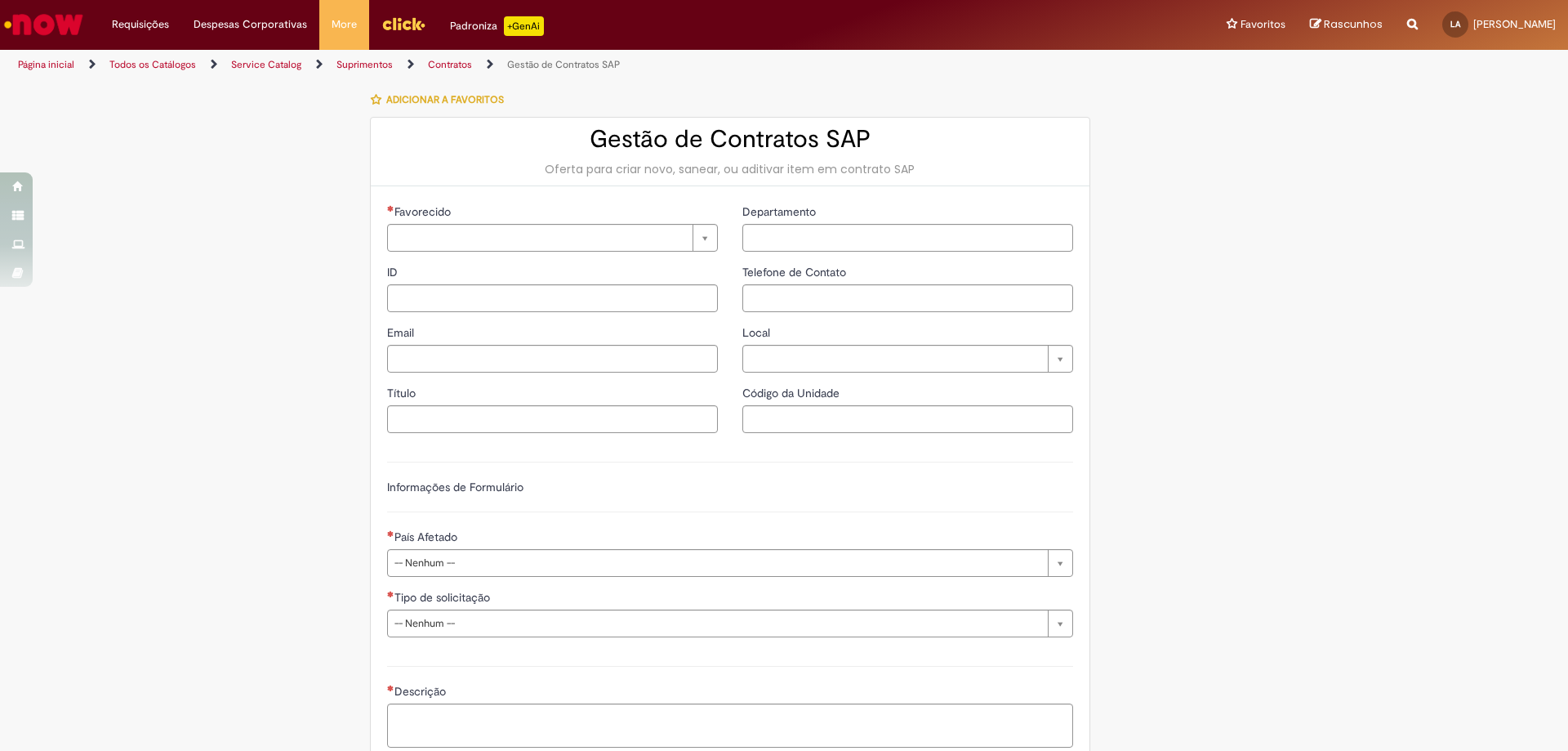 type on "********" 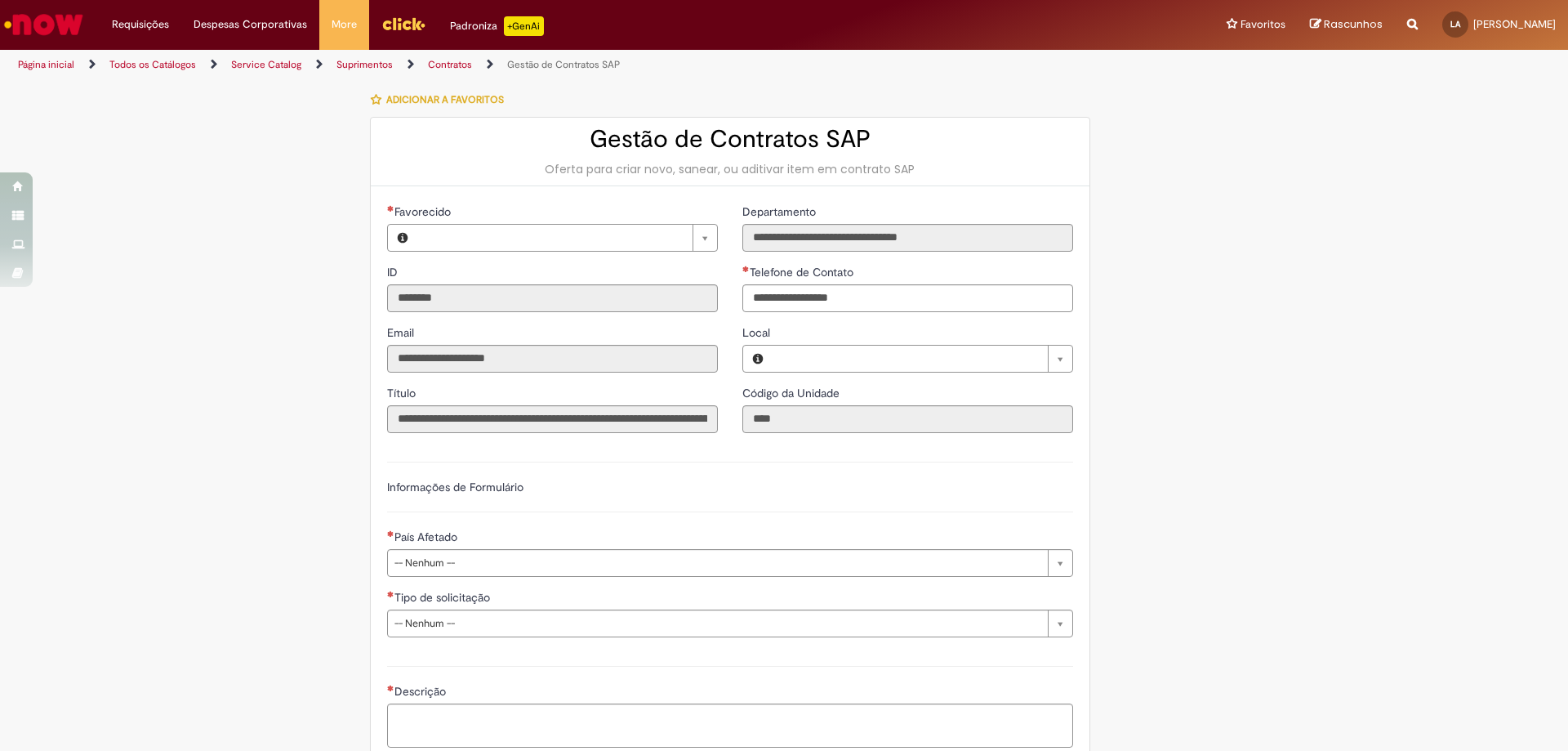 type on "**********" 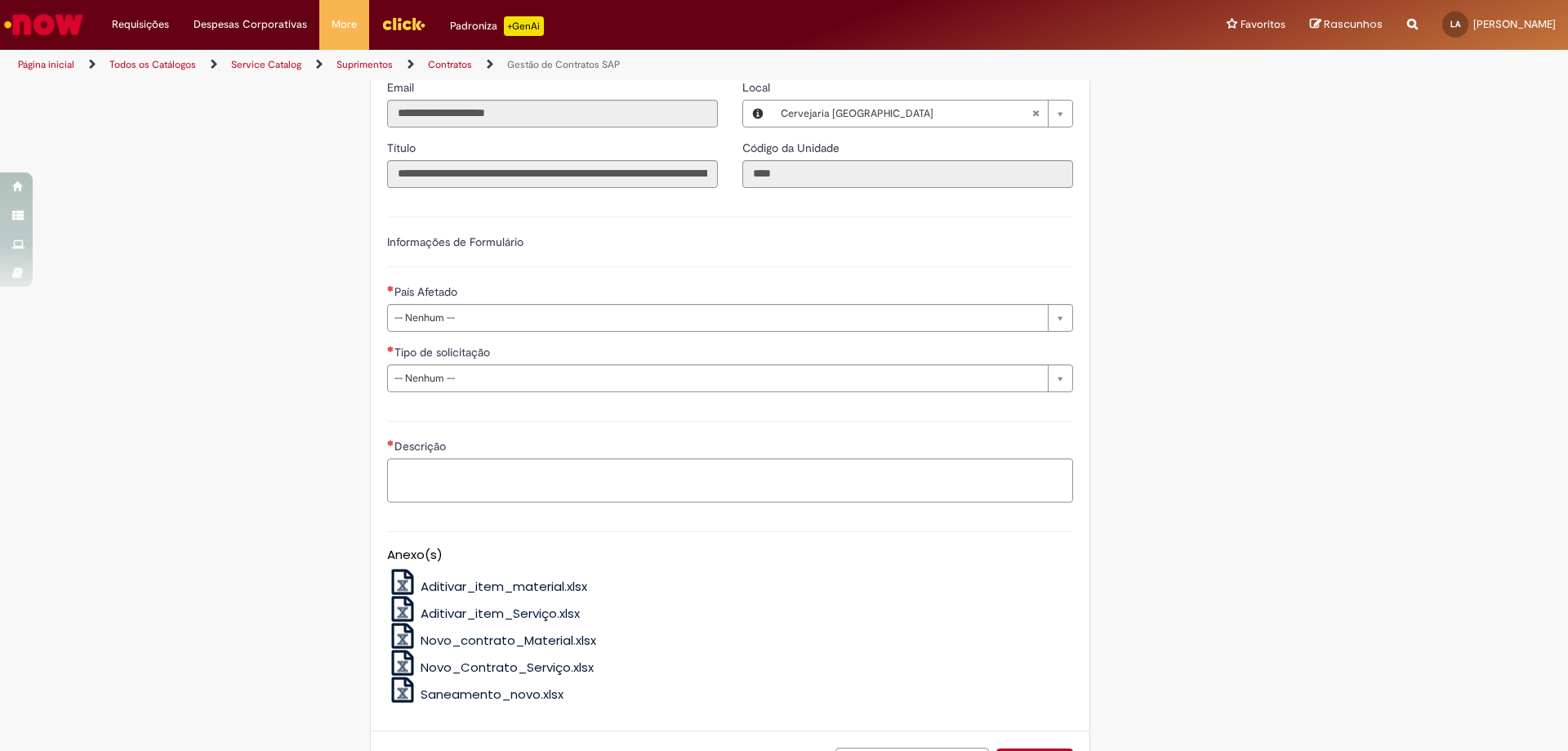 scroll, scrollTop: 377, scrollLeft: 0, axis: vertical 